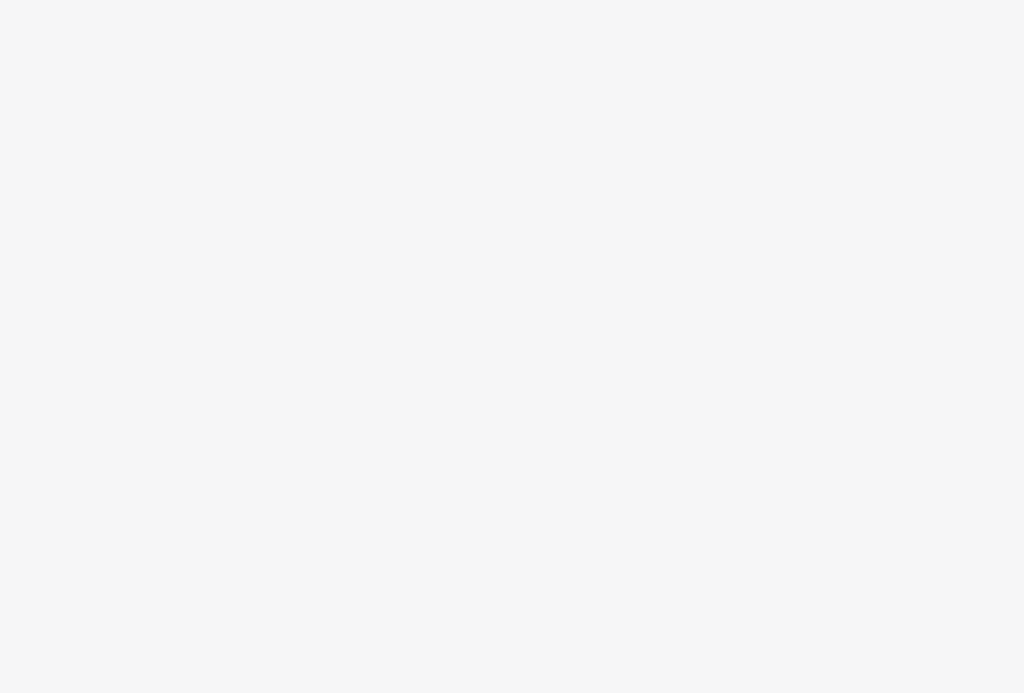 scroll, scrollTop: 0, scrollLeft: 0, axis: both 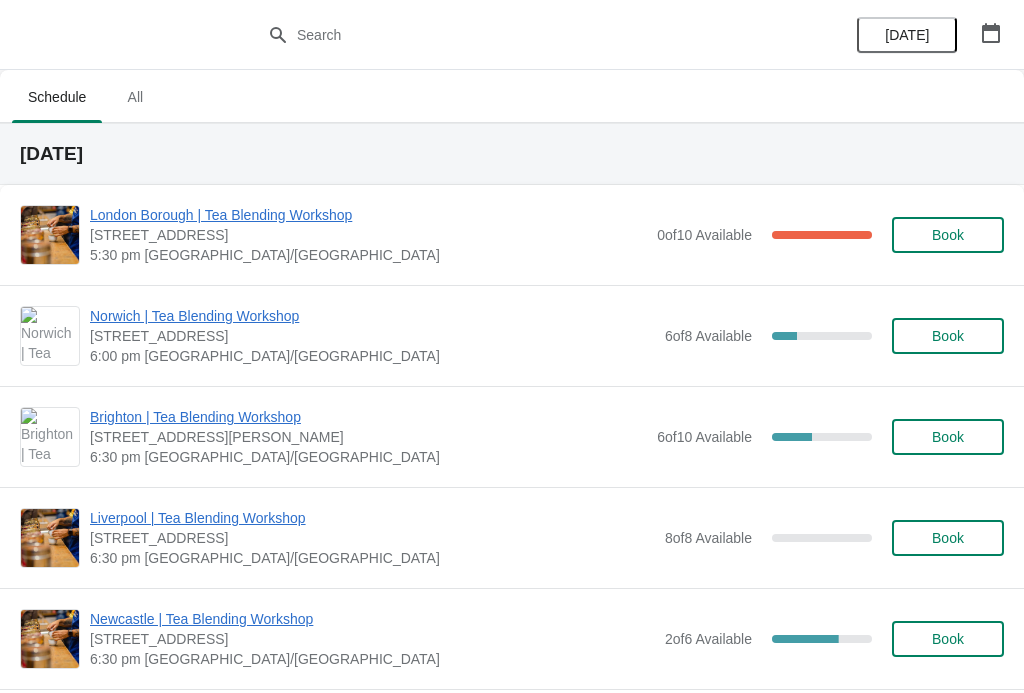 click 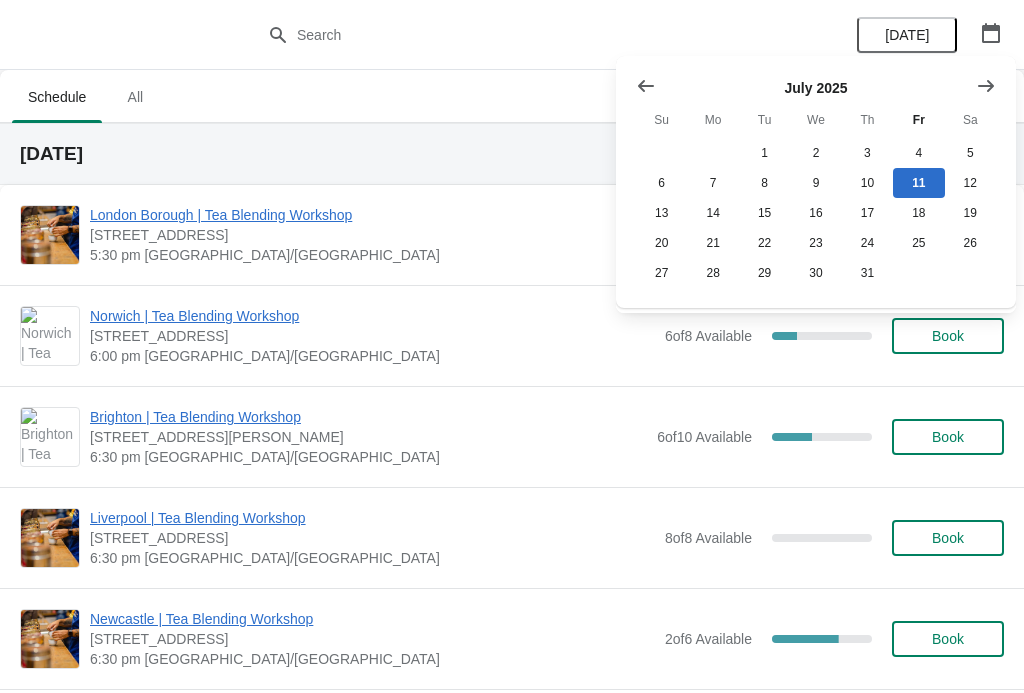 click 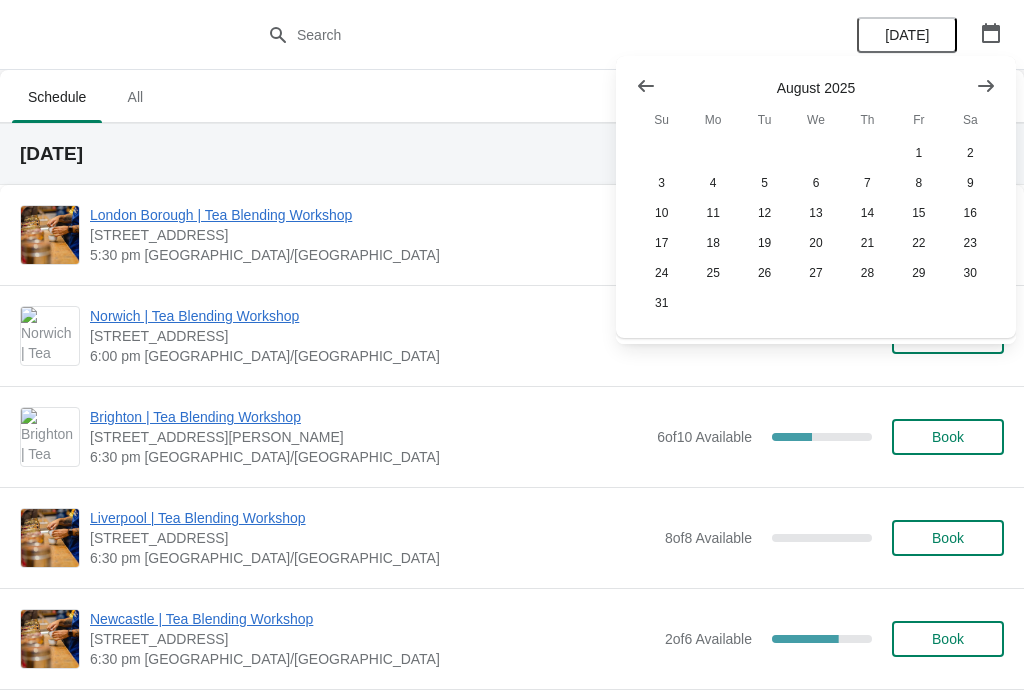 click on "31" at bounding box center (661, 303) 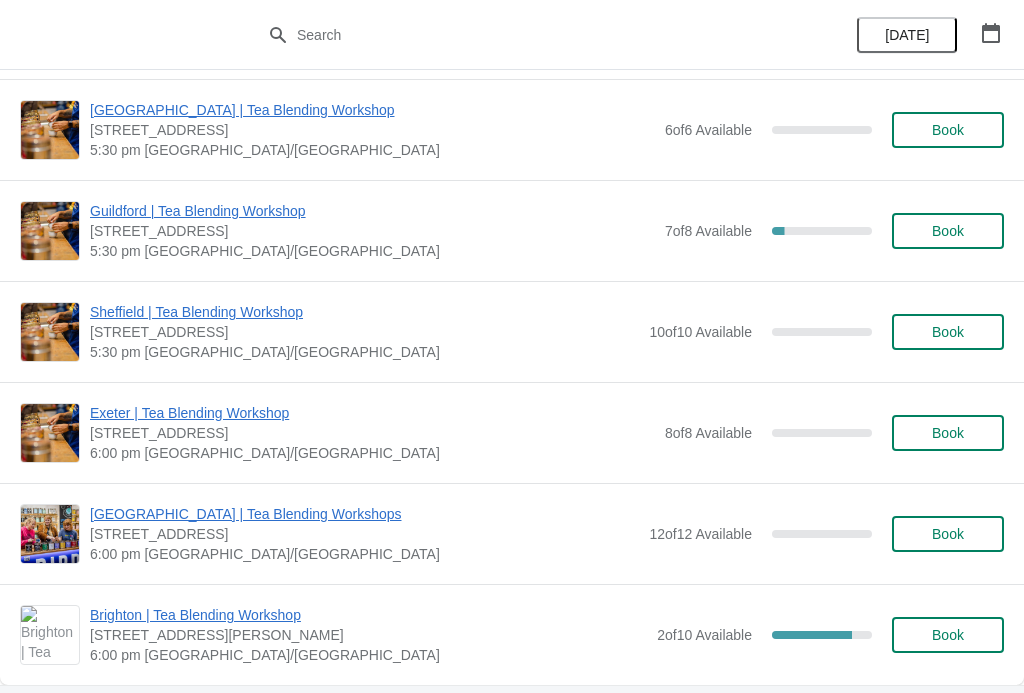 scroll, scrollTop: 981, scrollLeft: 0, axis: vertical 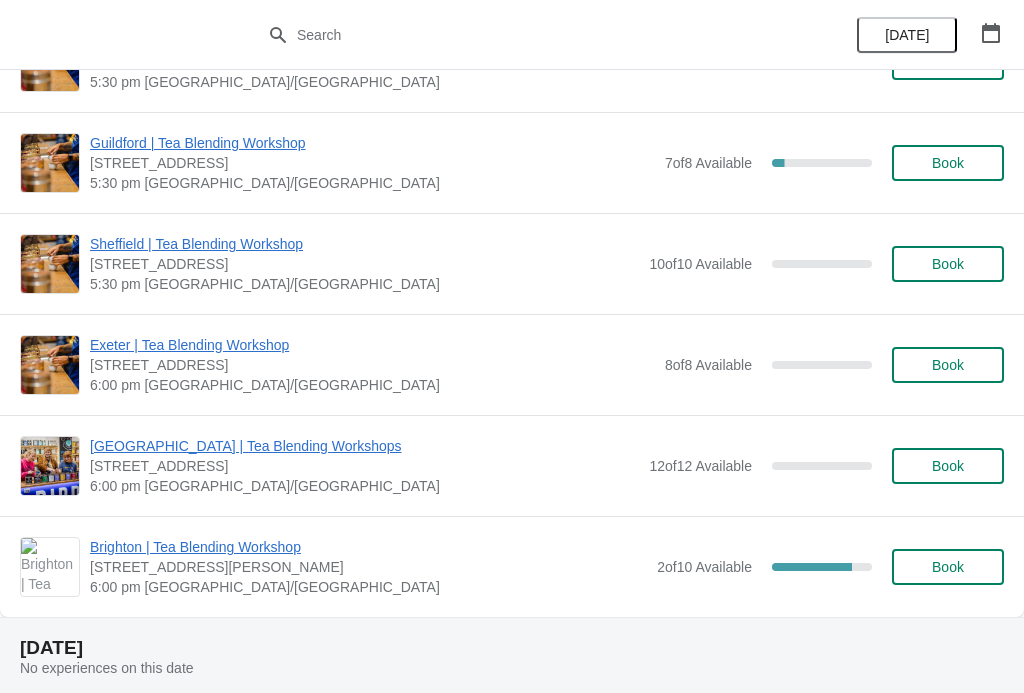 click on "Book" at bounding box center (948, 567) 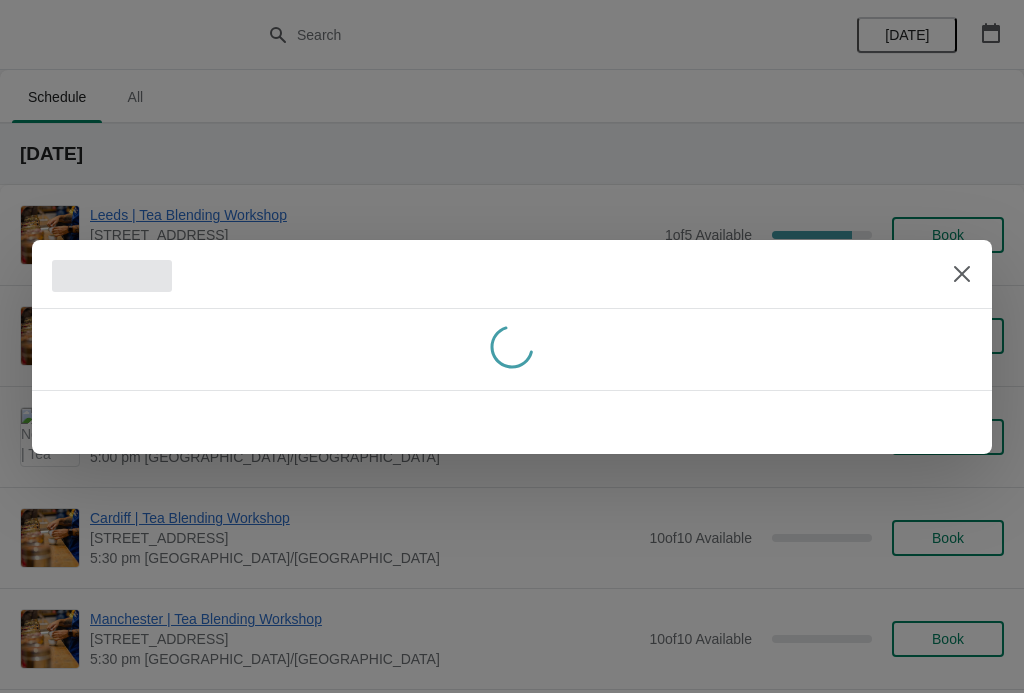 scroll, scrollTop: 0, scrollLeft: 0, axis: both 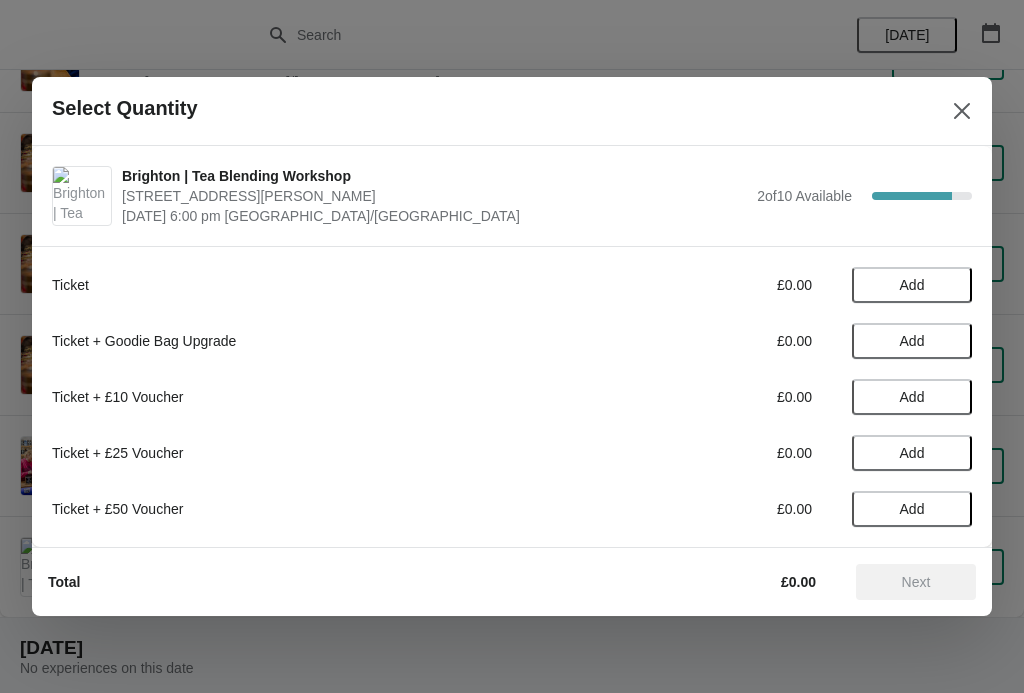 click on "Add" at bounding box center [912, 341] 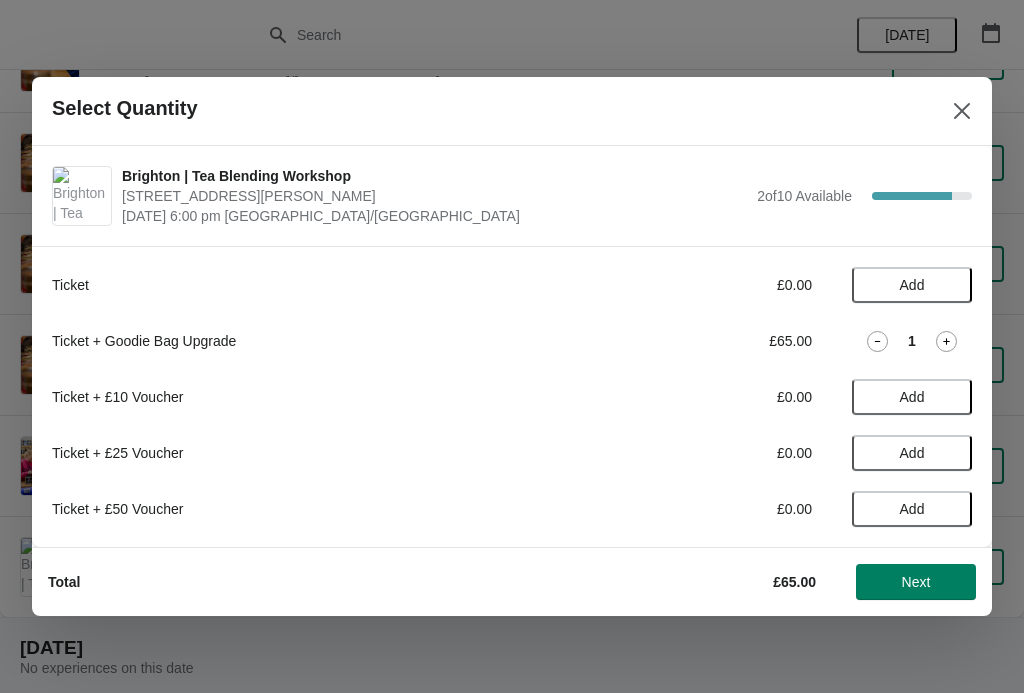 click 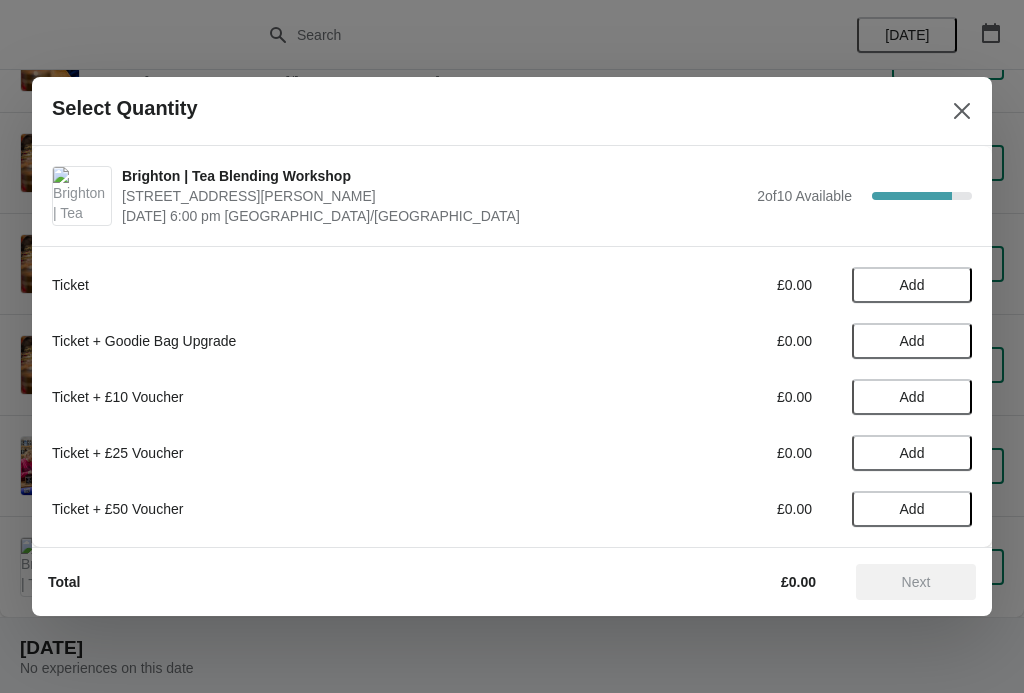 click on "Add" at bounding box center (912, 285) 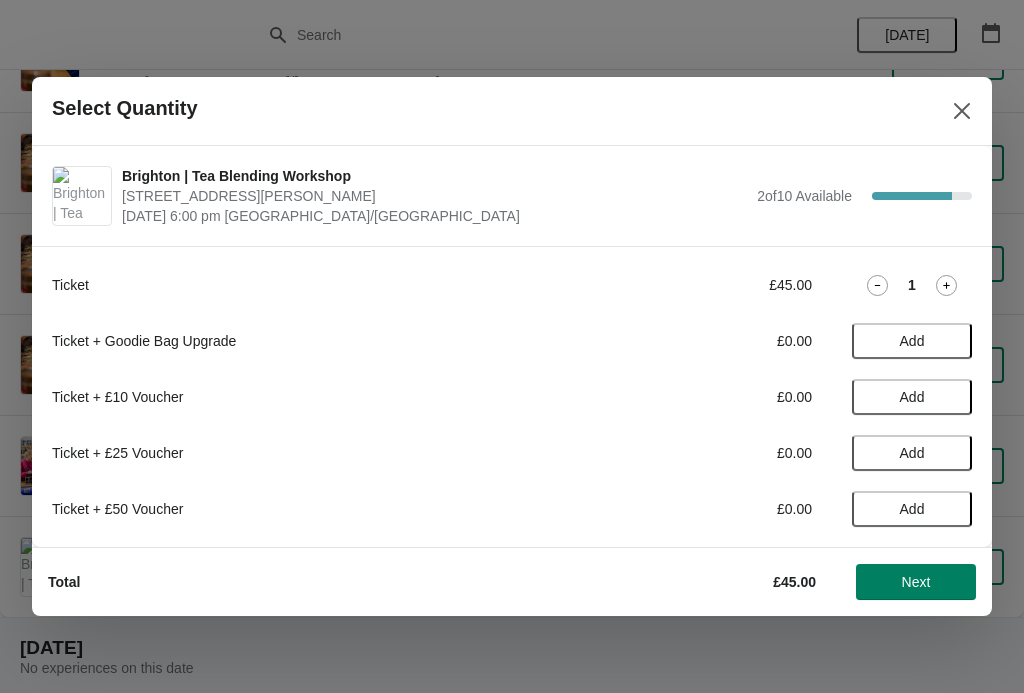 click 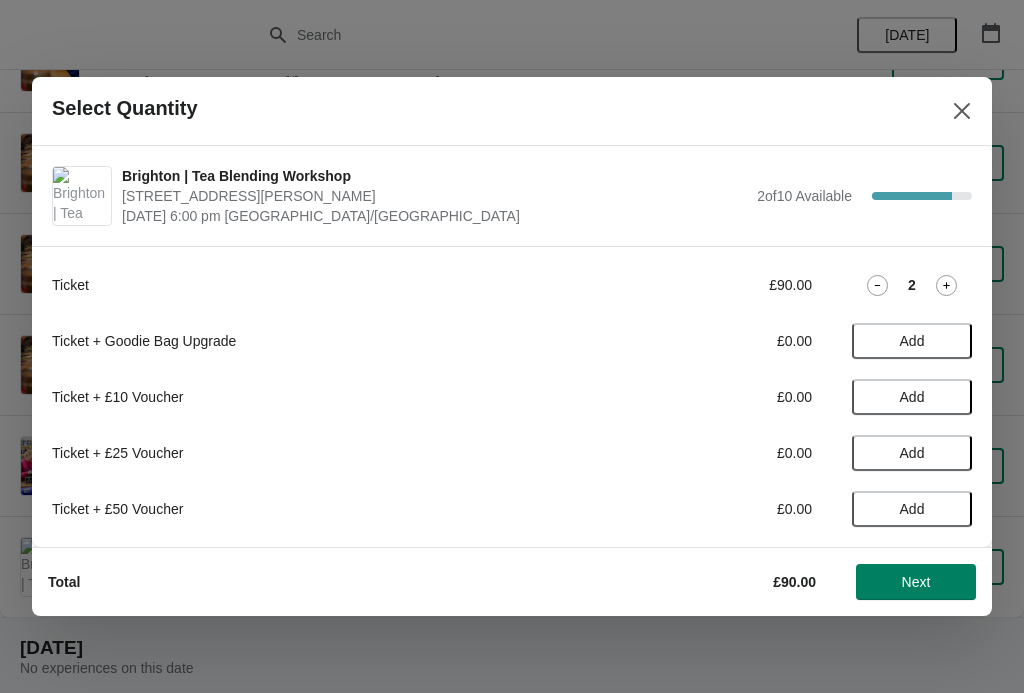 click on "Next" at bounding box center [916, 582] 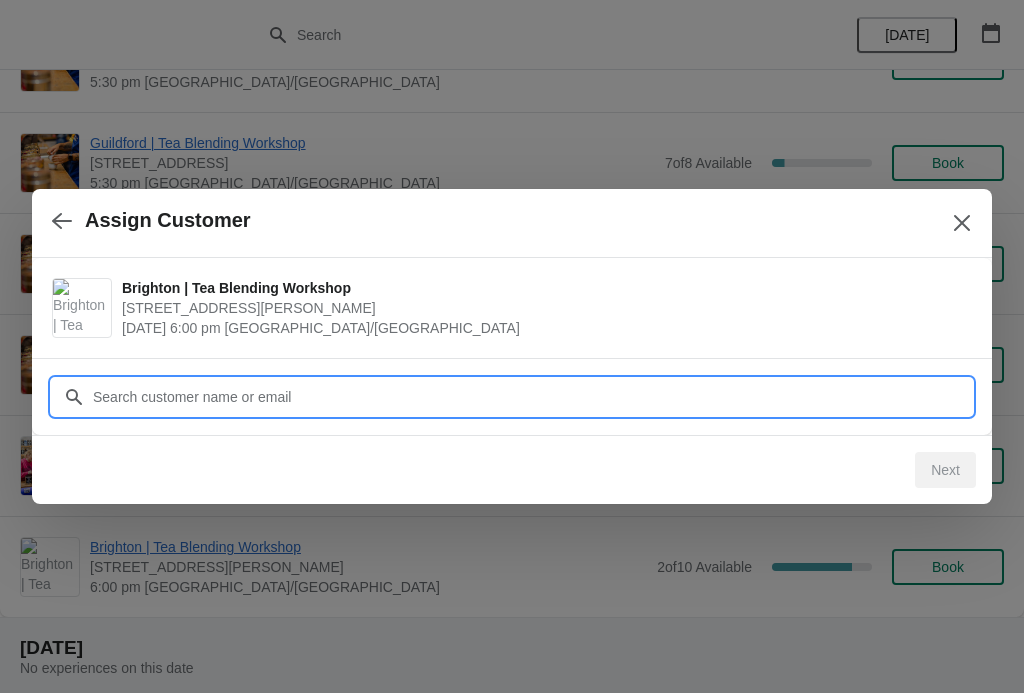 click on "Customer" at bounding box center [532, 397] 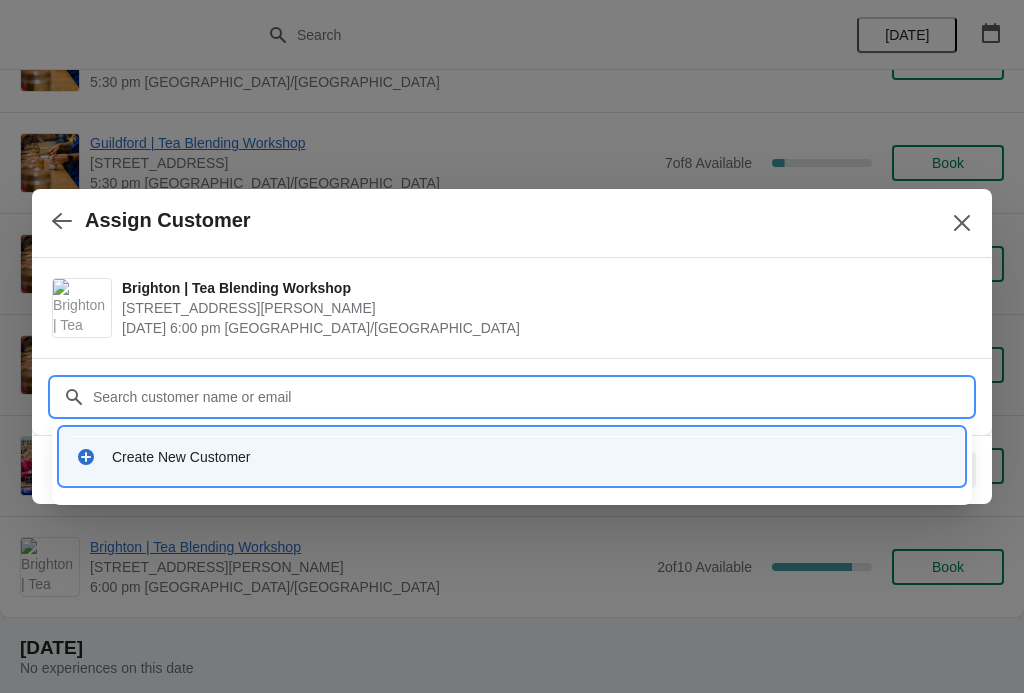 click on "Create New Customer" at bounding box center (512, 457) 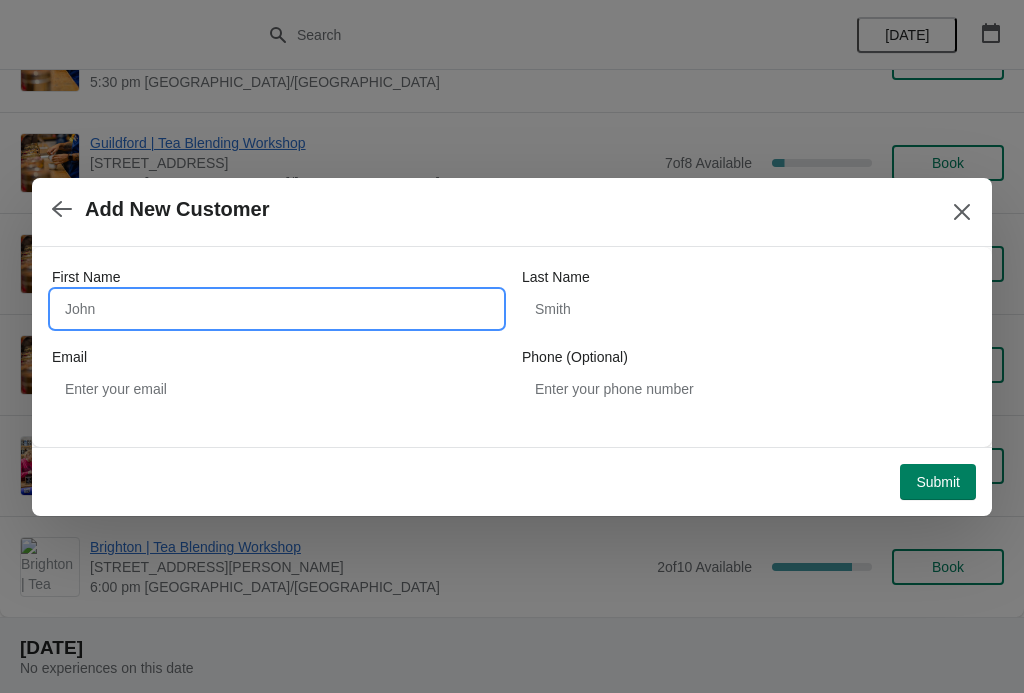 click on "First Name" at bounding box center [277, 309] 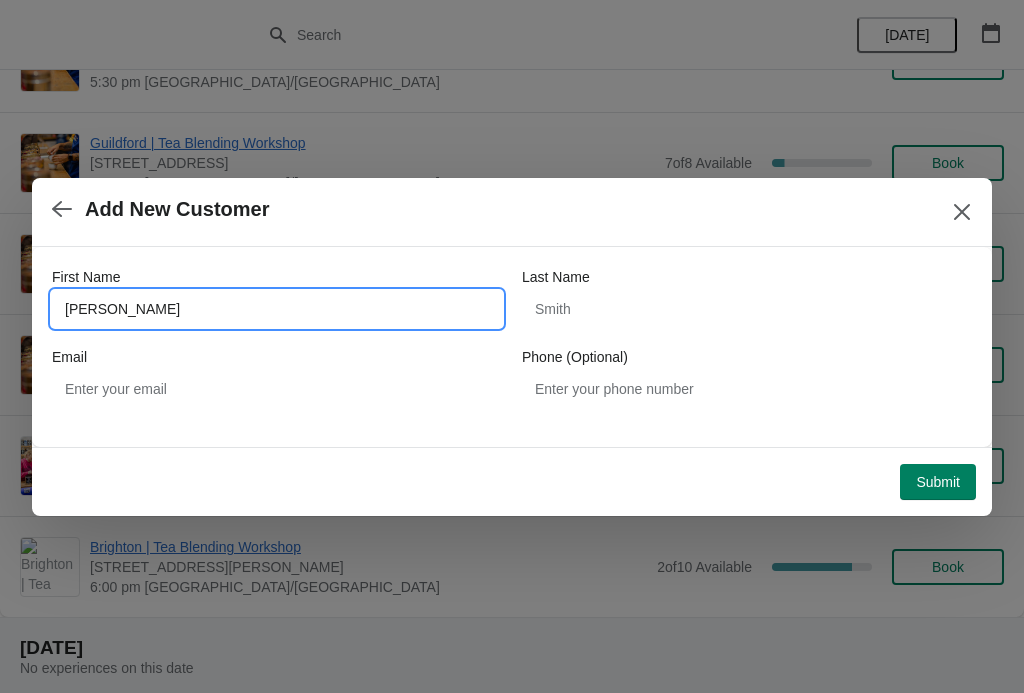 type on "[PERSON_NAME]" 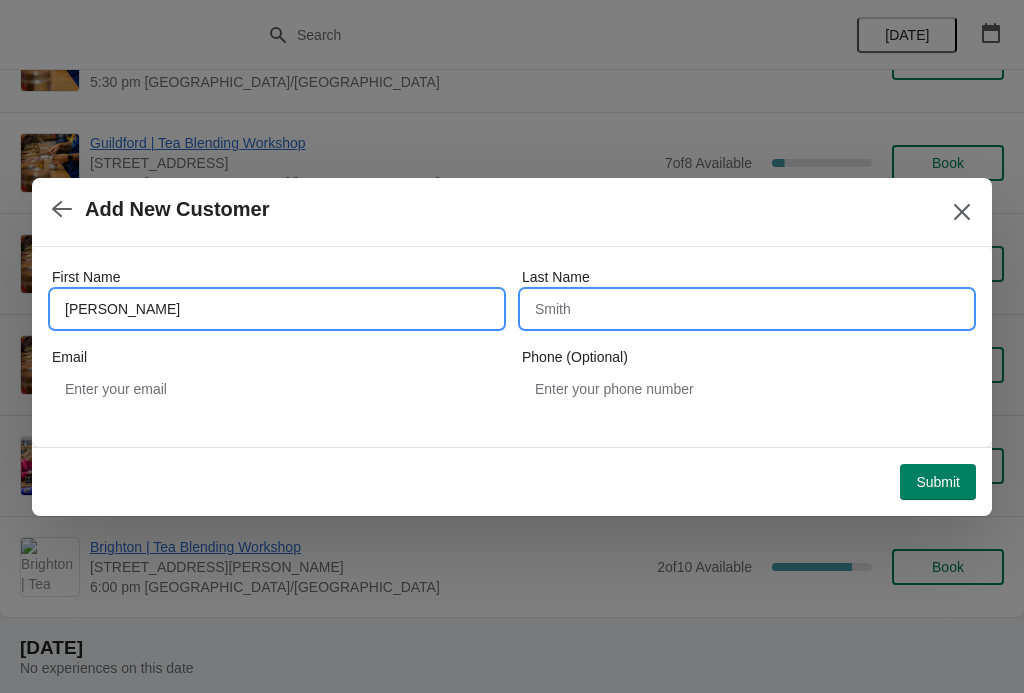 click on "Last Name" at bounding box center (747, 309) 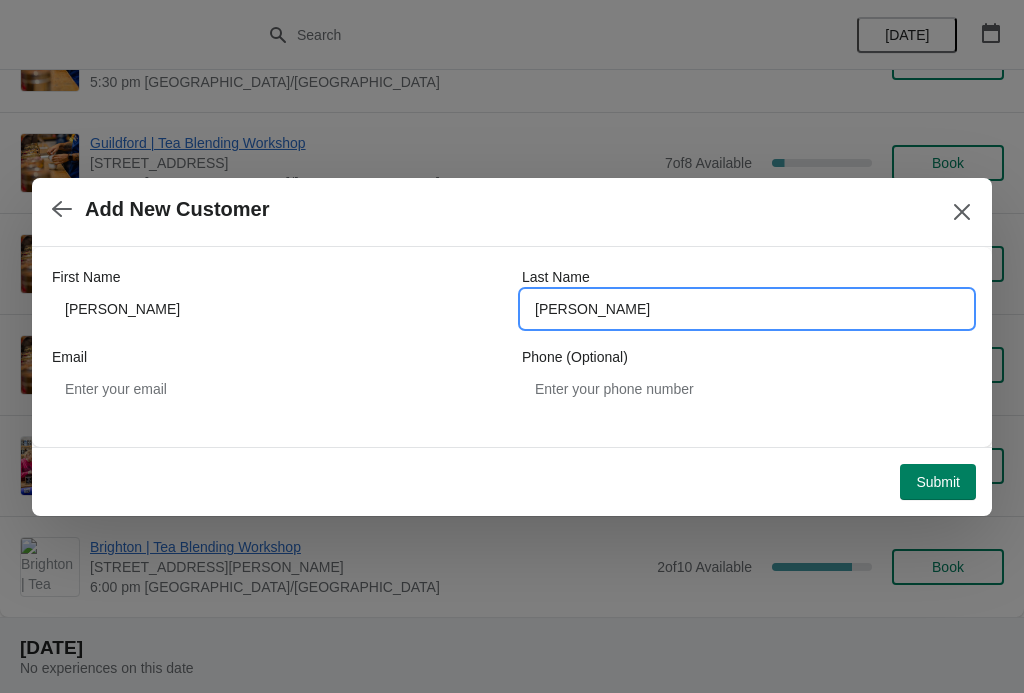 type on "[PERSON_NAME]" 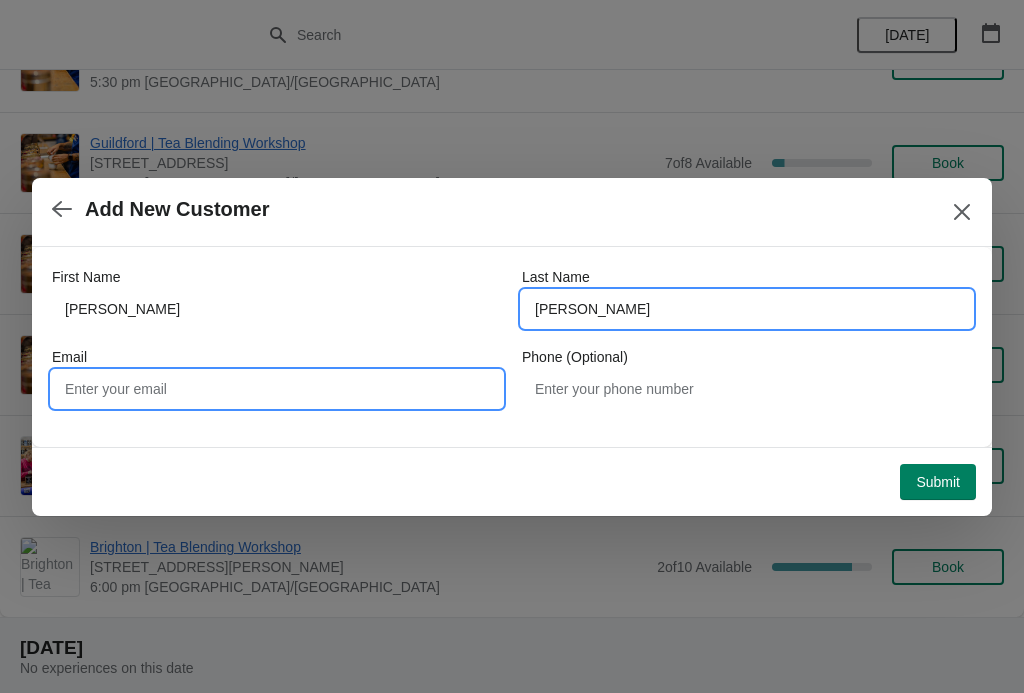 click on "Email" at bounding box center [277, 389] 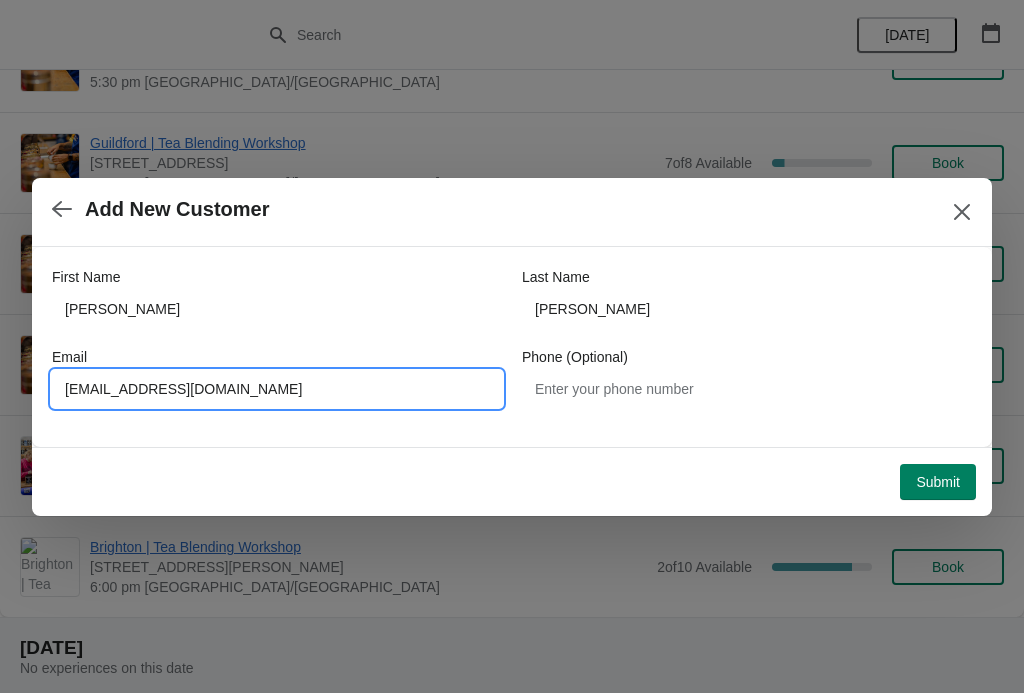 type on "[EMAIL_ADDRESS][DOMAIN_NAME]" 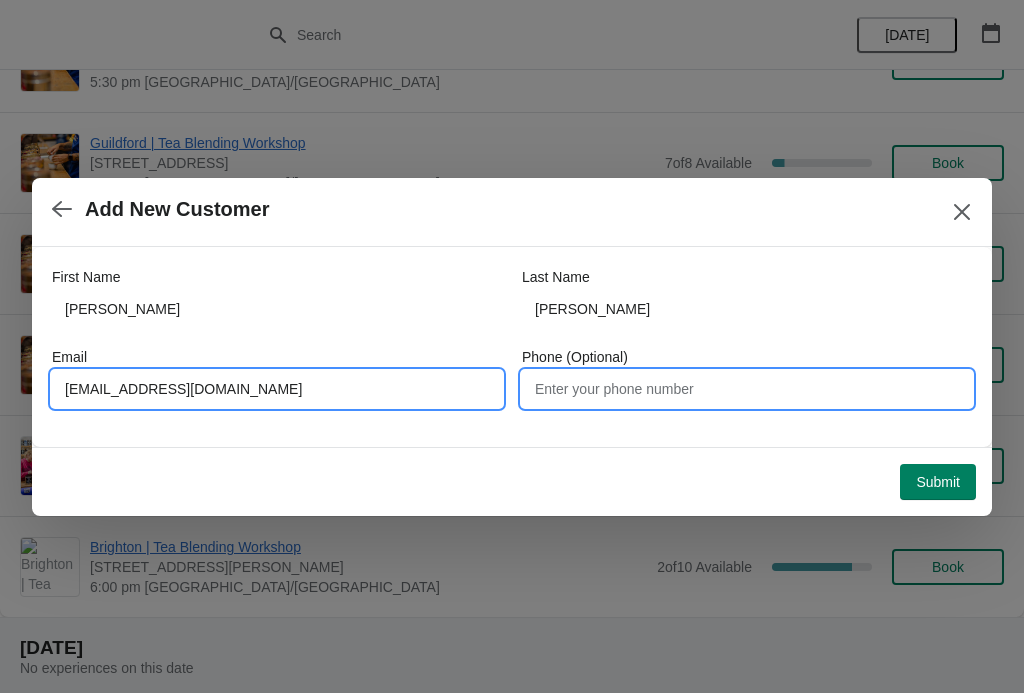 click on "Phone (Optional)" at bounding box center (747, 389) 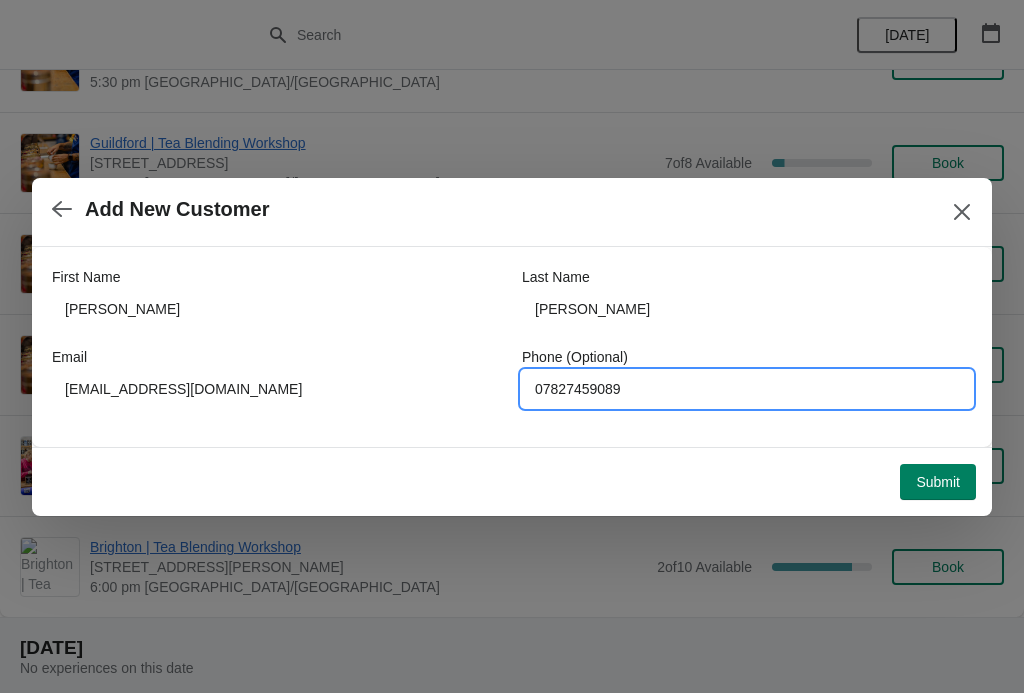 type on "07827459089" 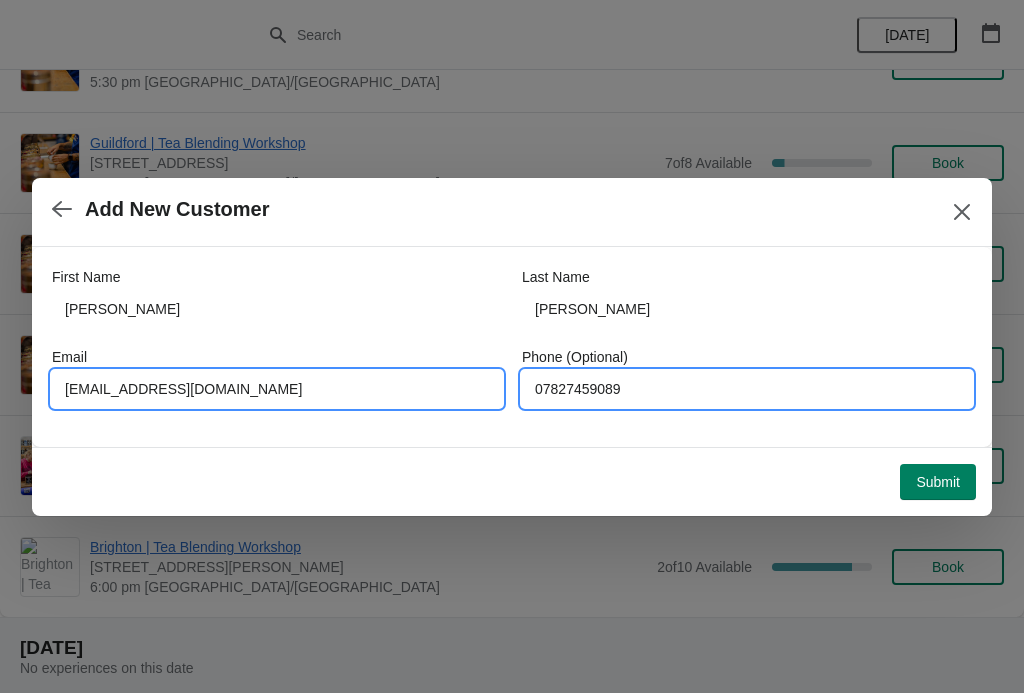 click on "[EMAIL_ADDRESS][DOMAIN_NAME]" at bounding box center (277, 389) 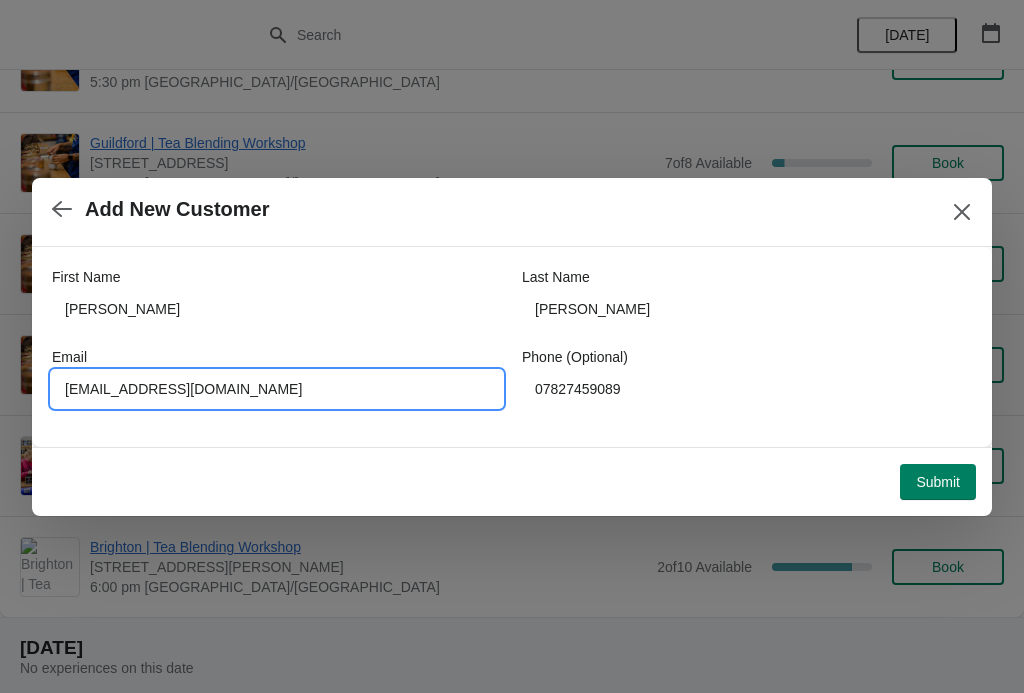 click on "[EMAIL_ADDRESS][DOMAIN_NAME]" at bounding box center (277, 389) 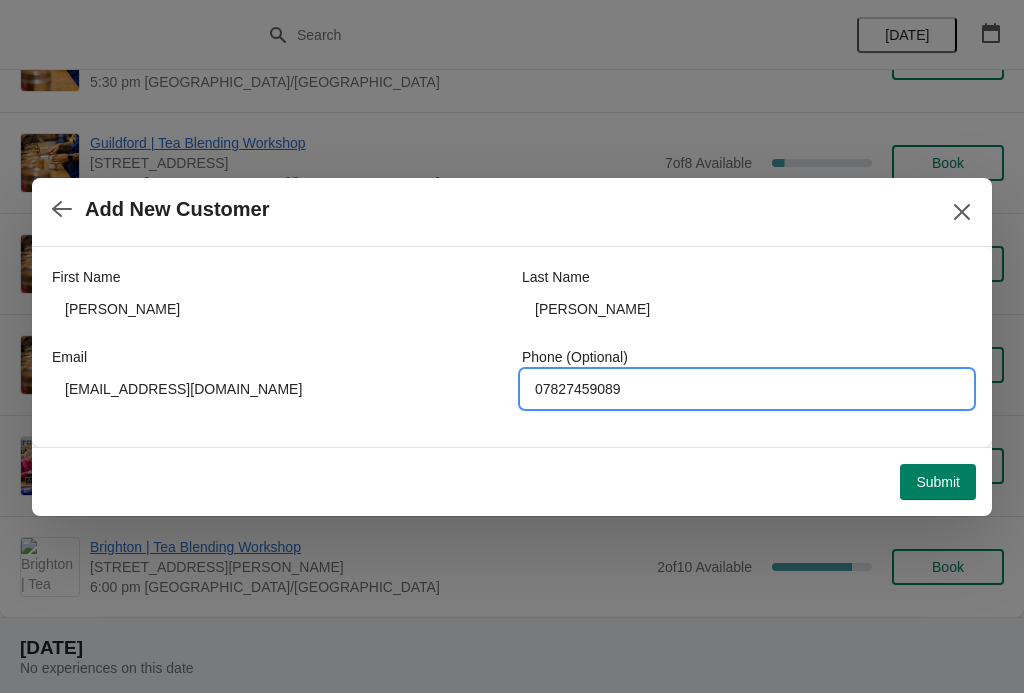 click on "07827459089" at bounding box center [747, 389] 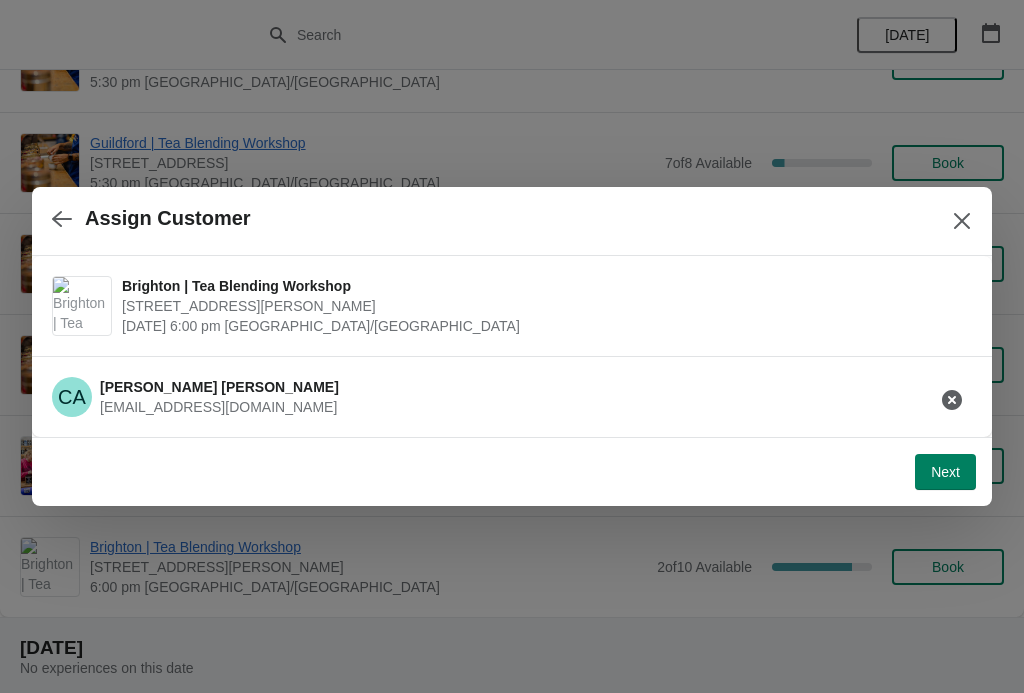 click on "[PERSON_NAME]" at bounding box center [219, 387] 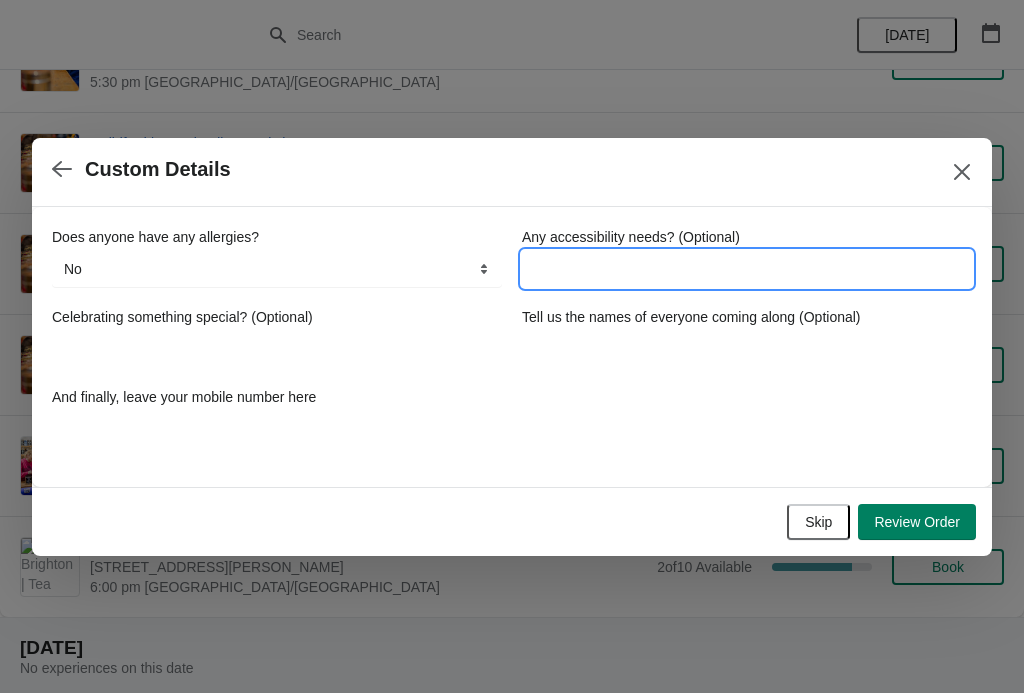 click on "Any accessibility needs? (Optional)" at bounding box center (747, 269) 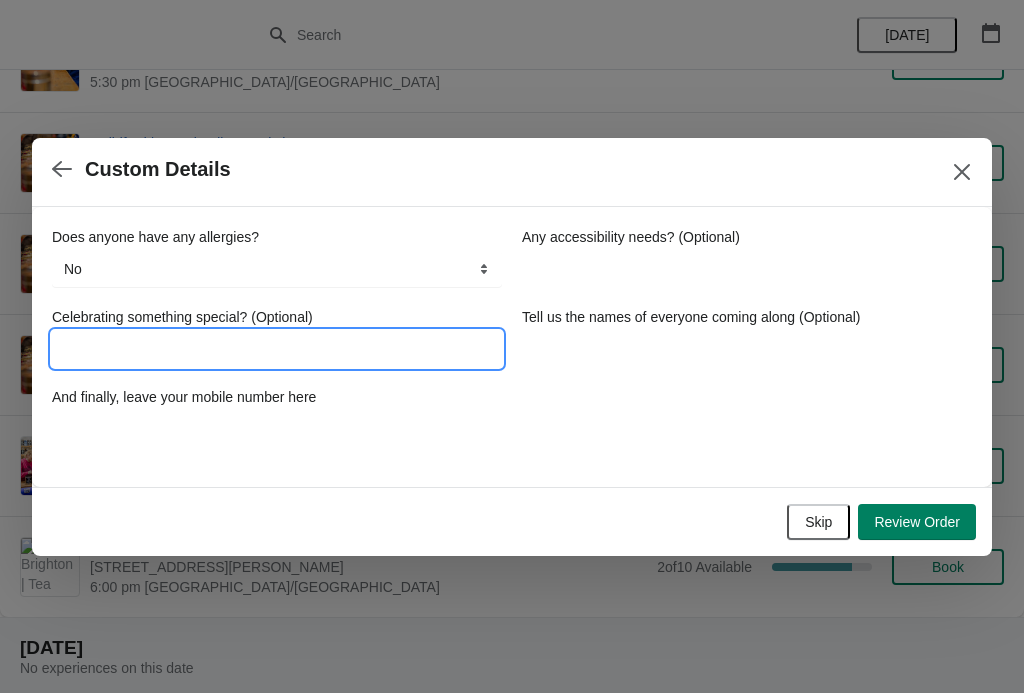 click on "Celebrating something special? (Optional)" at bounding box center [277, 349] 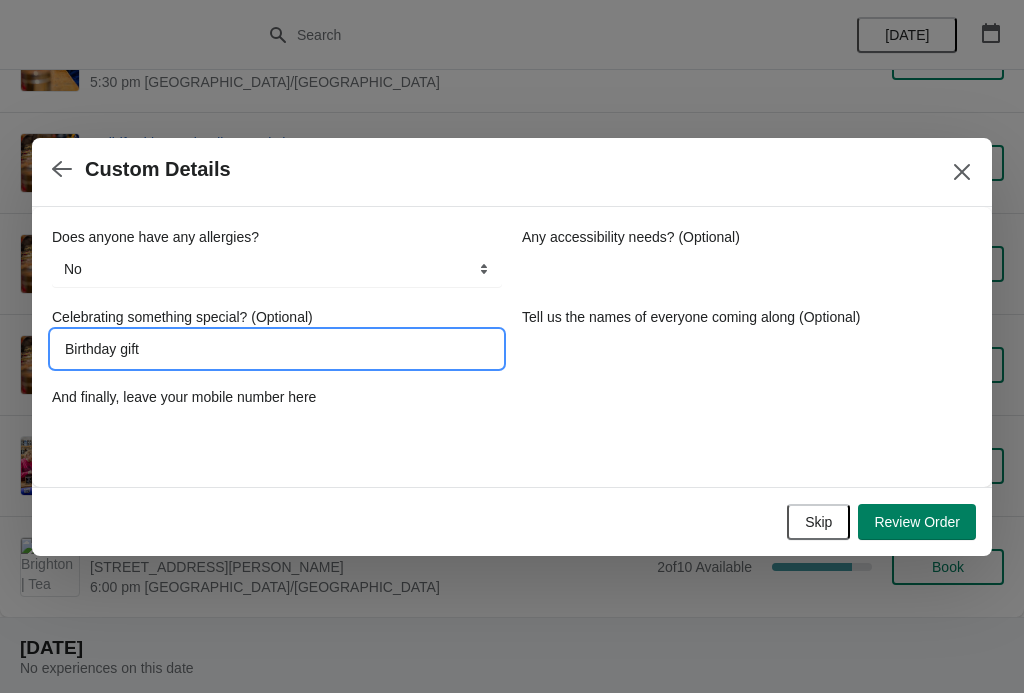 type on "Birthday gift" 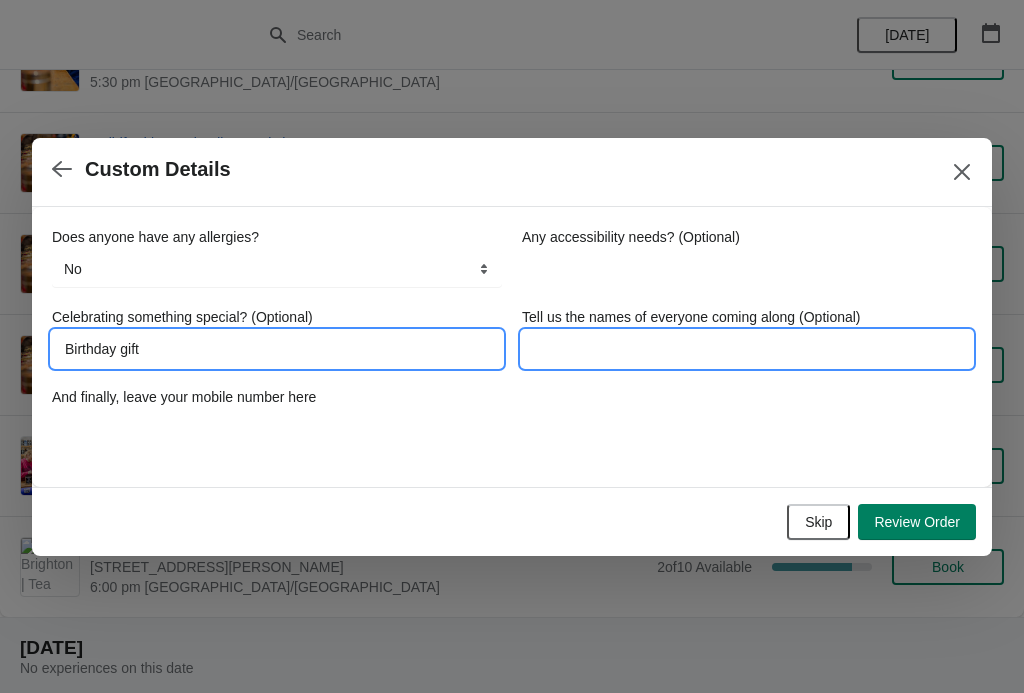 click on "Tell us the names of everyone coming along (Optional)" at bounding box center [747, 349] 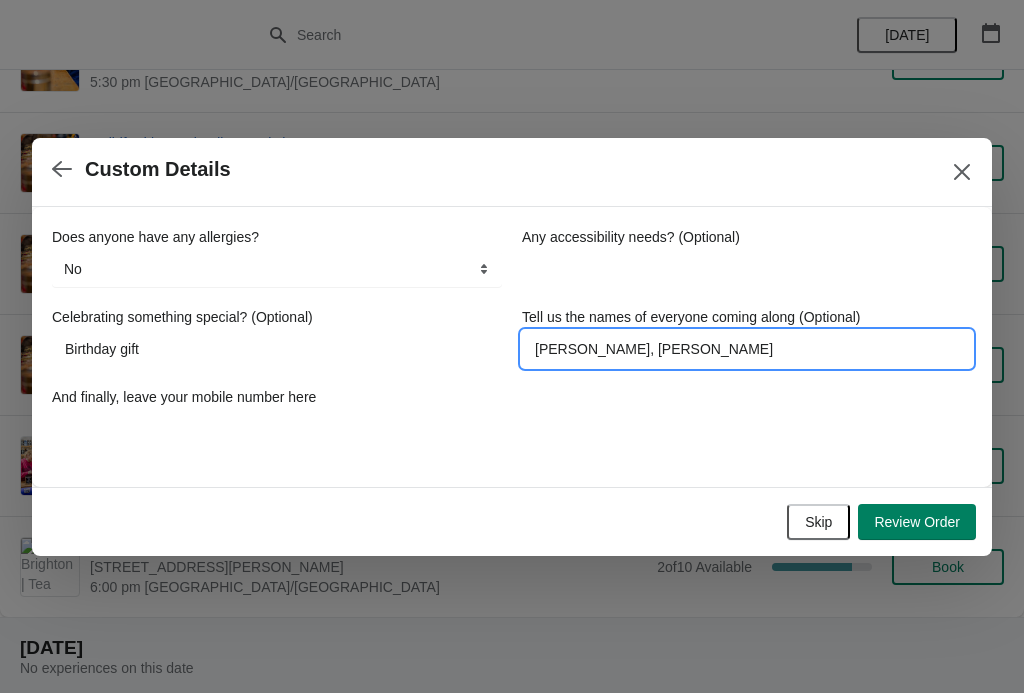 type on "[PERSON_NAME], [PERSON_NAME]" 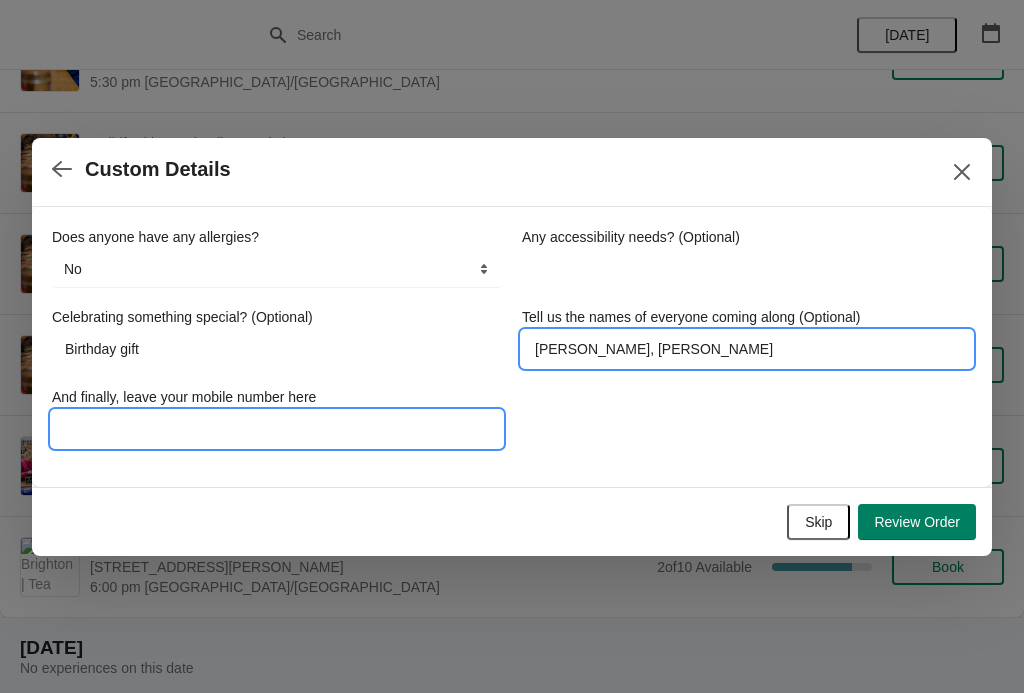 click on "And finally, leave your mobile number here" at bounding box center [277, 429] 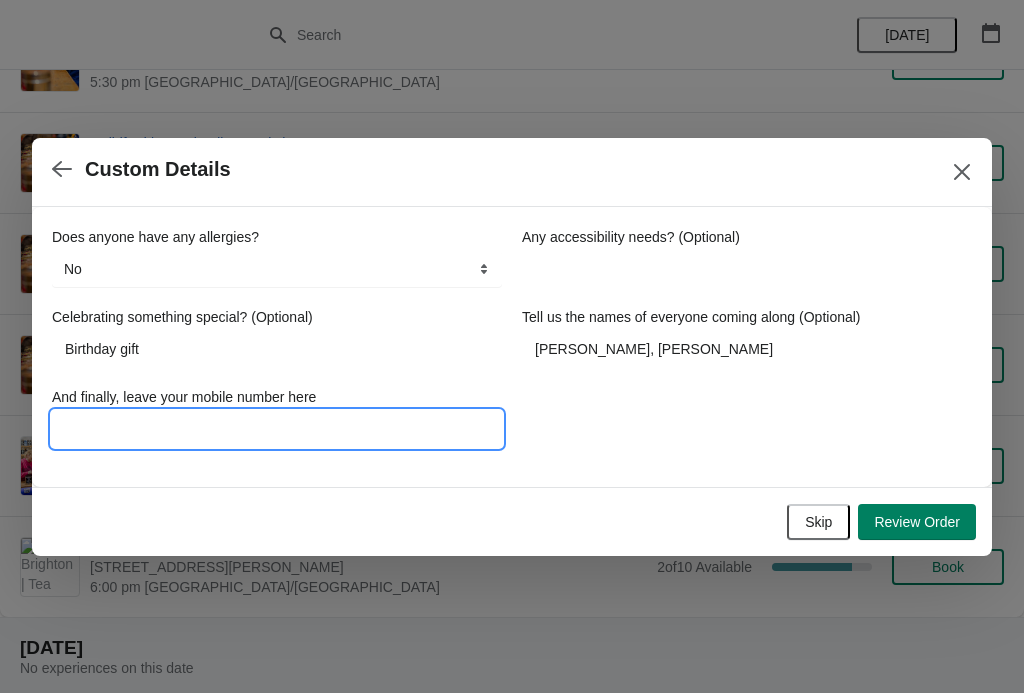 click on "And finally, leave your mobile number here" at bounding box center (277, 429) 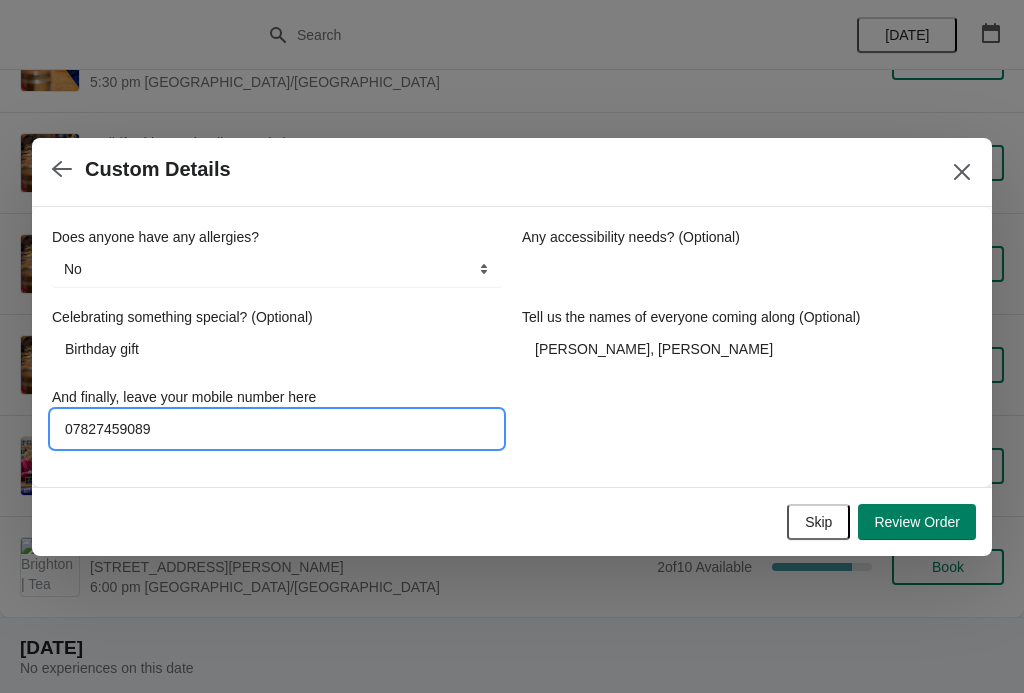type on "07827459089" 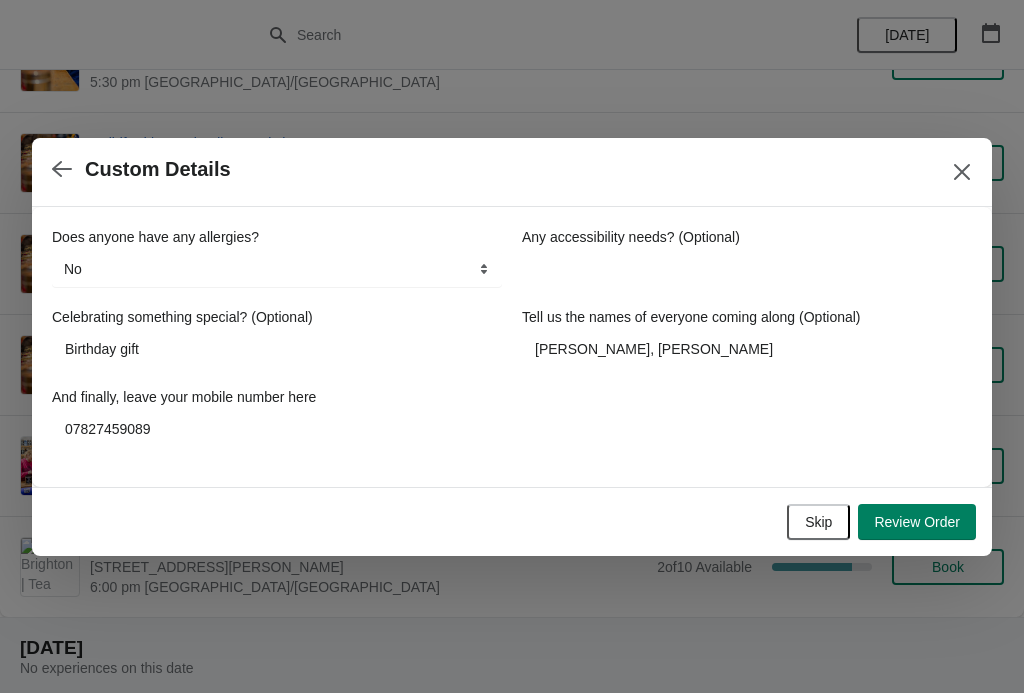 click on "Review Order" at bounding box center (917, 522) 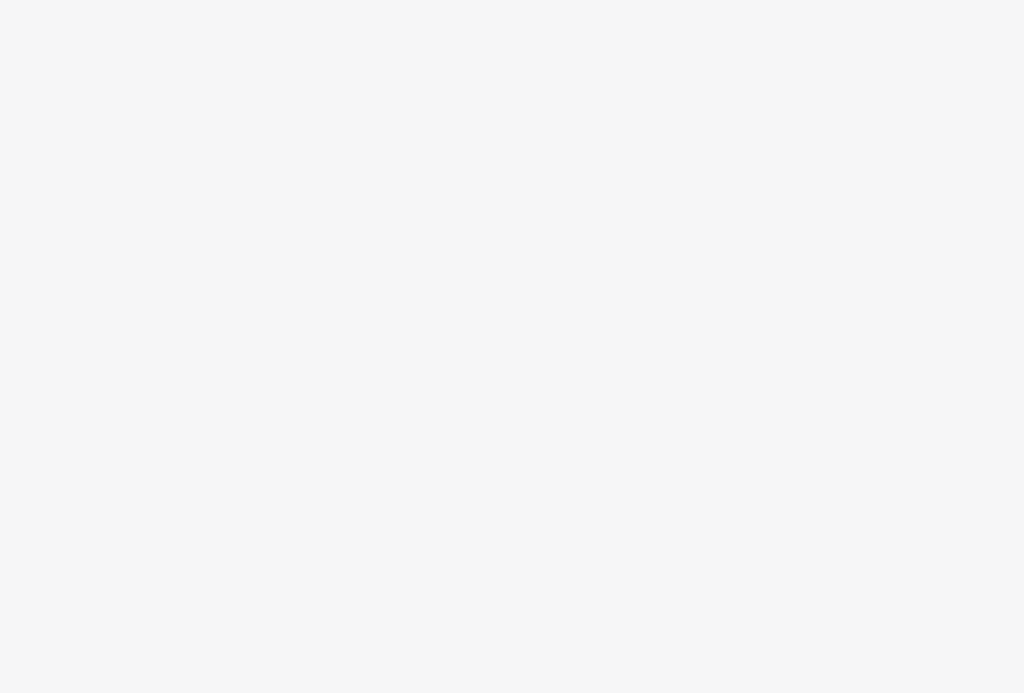 scroll, scrollTop: 0, scrollLeft: 0, axis: both 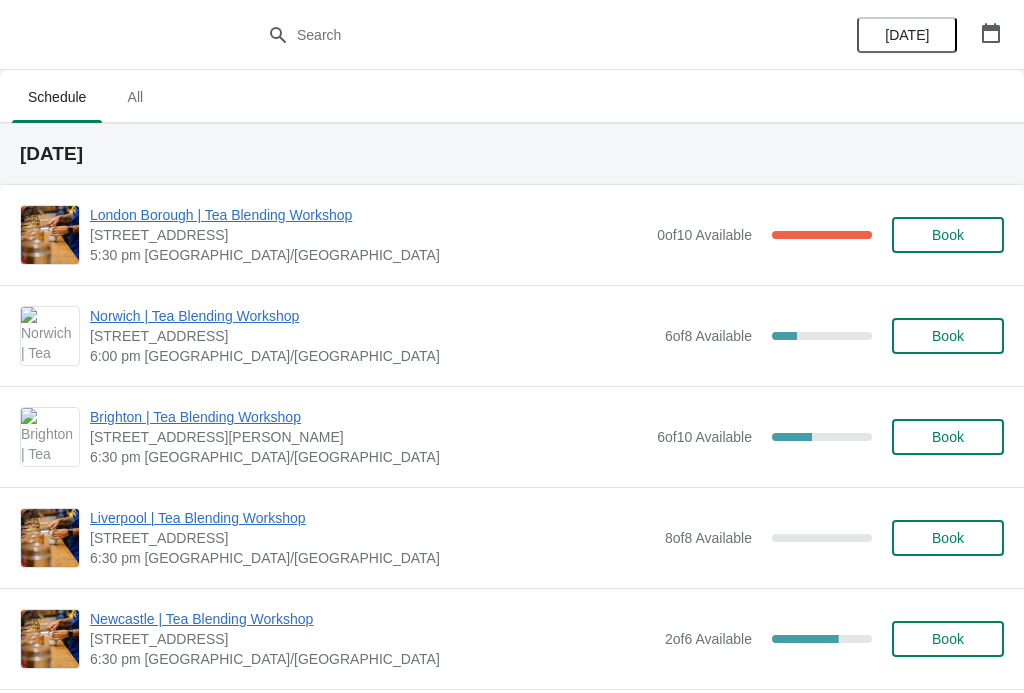 click at bounding box center (991, 33) 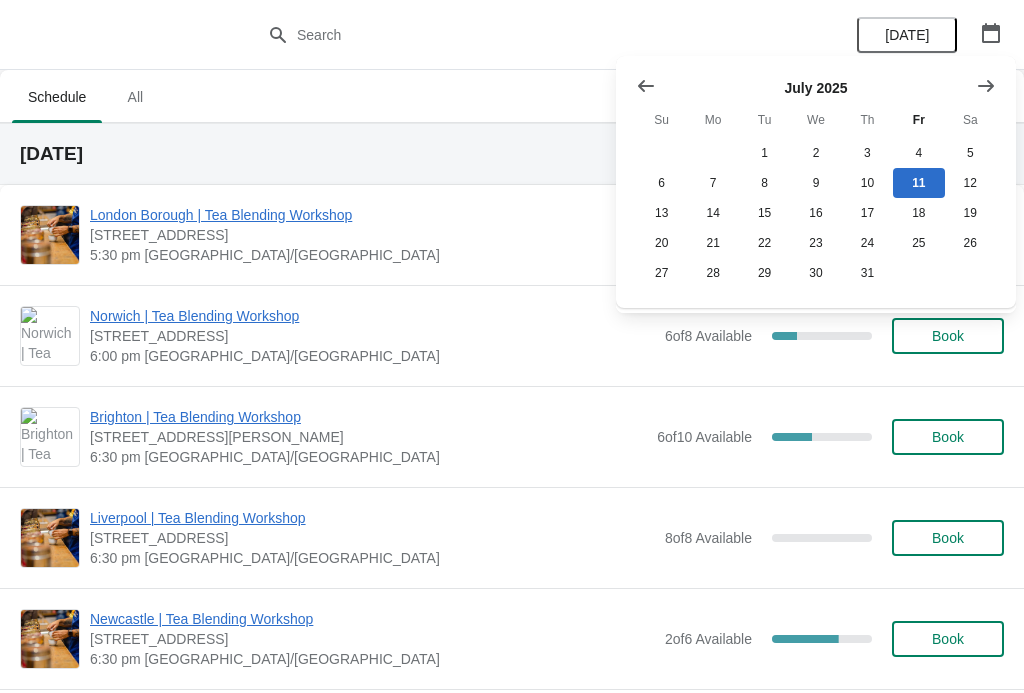 click at bounding box center (986, 86) 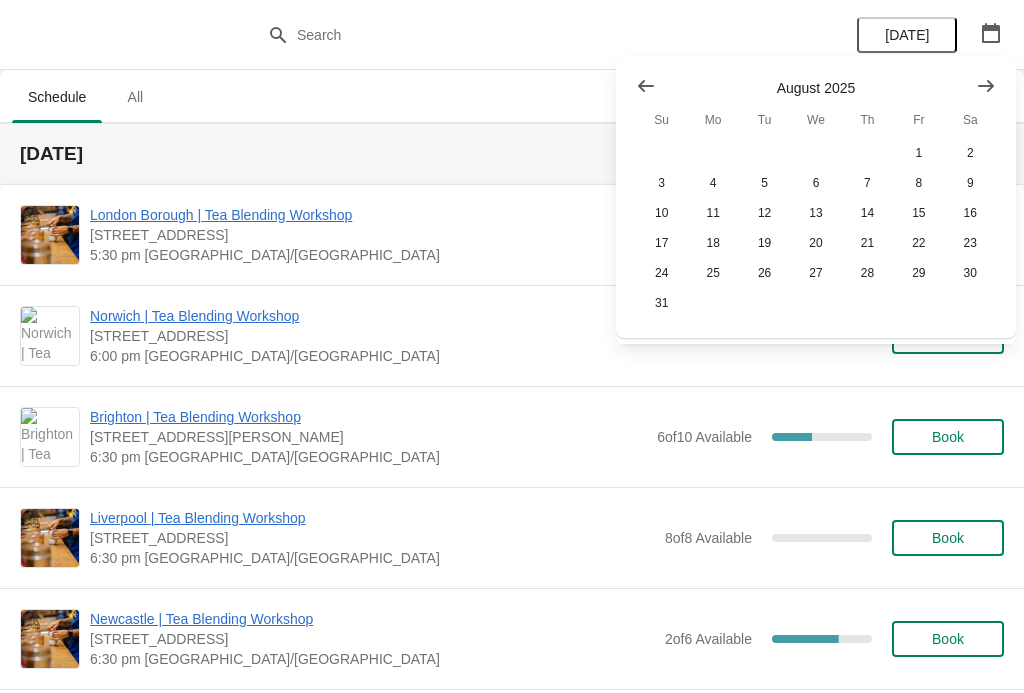 click on "31" at bounding box center (661, 303) 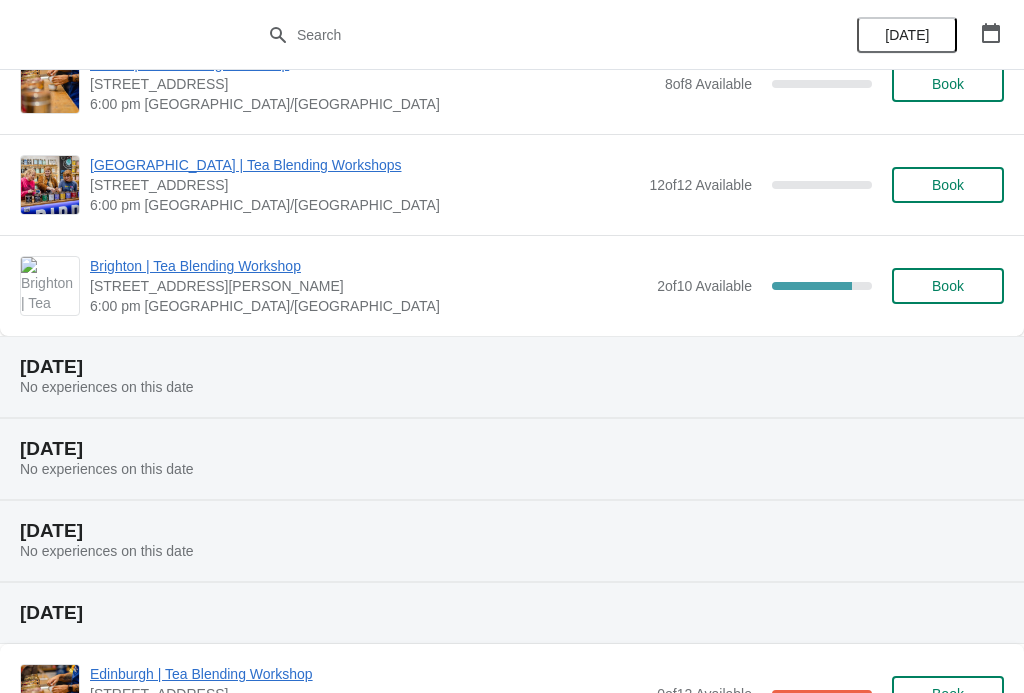 scroll, scrollTop: 1275, scrollLeft: 0, axis: vertical 